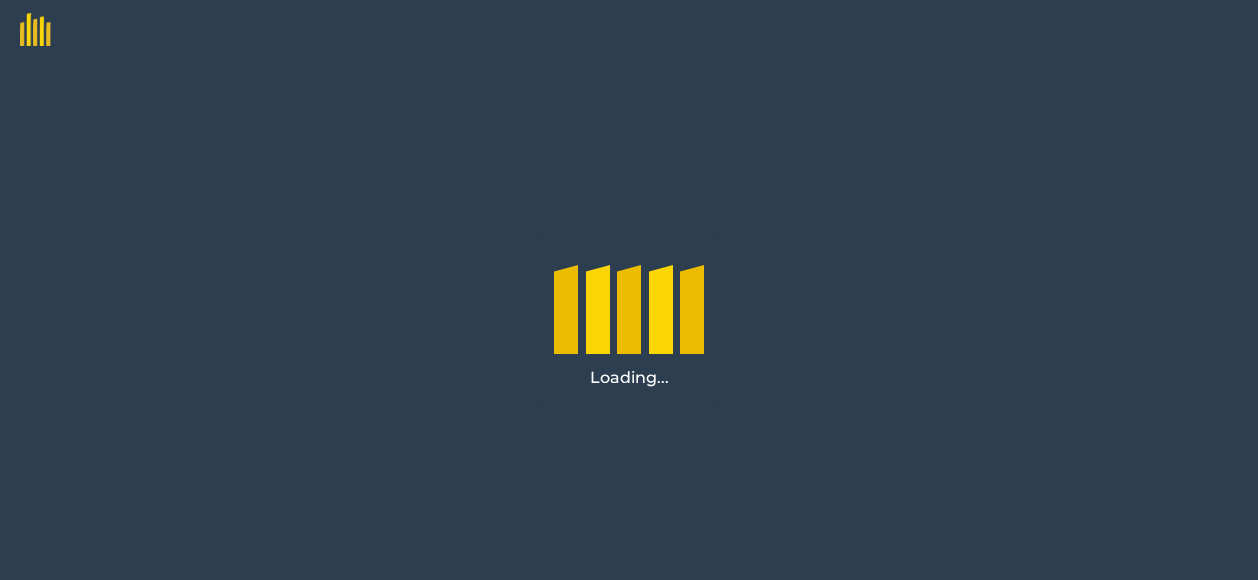scroll, scrollTop: 0, scrollLeft: 0, axis: both 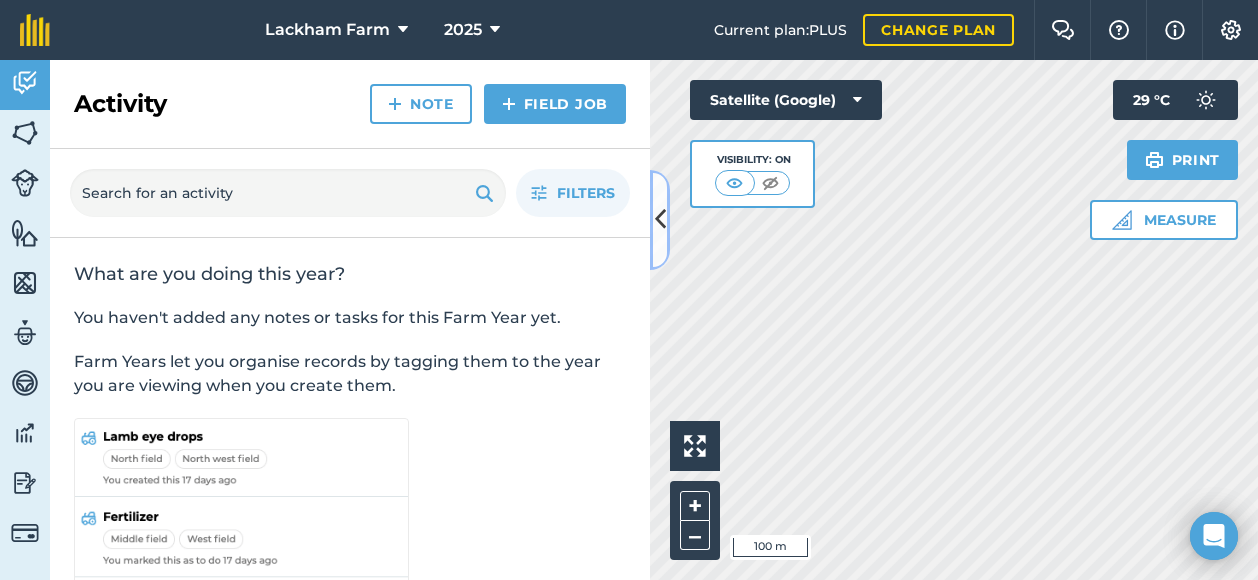click at bounding box center [660, 219] 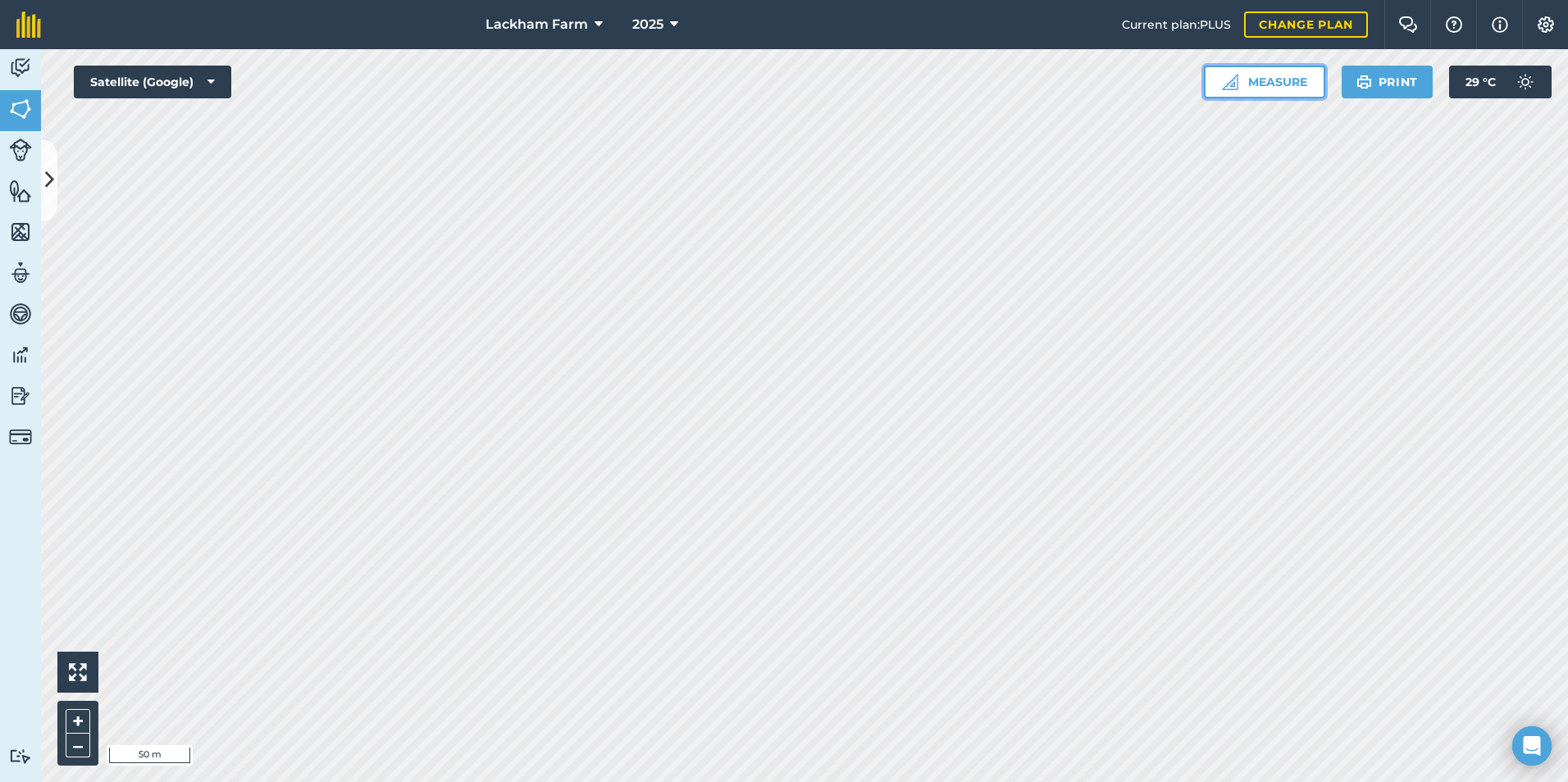 click on "Measure" at bounding box center (1265, 82) 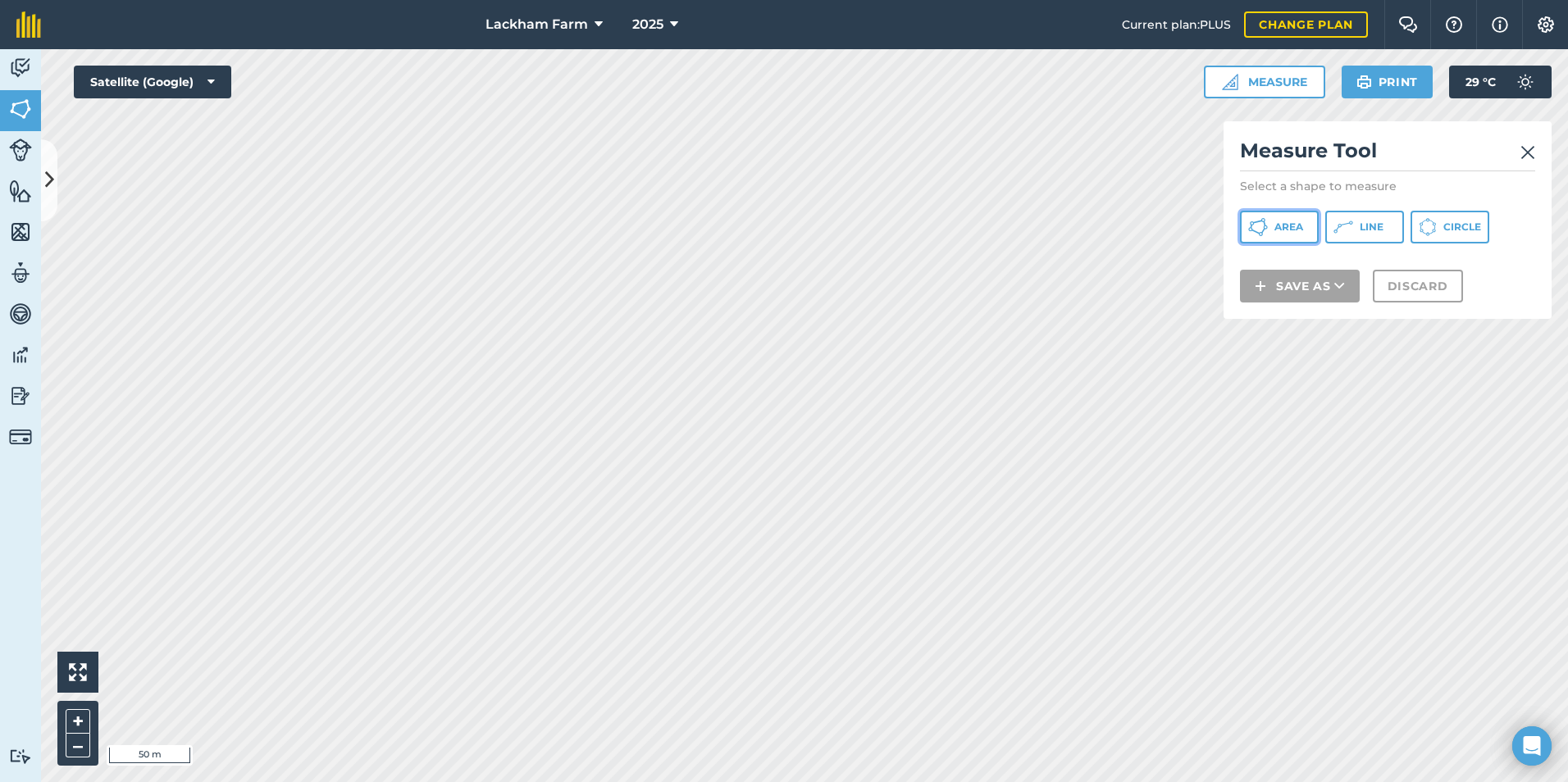 click on "Area" at bounding box center (1288, 227) 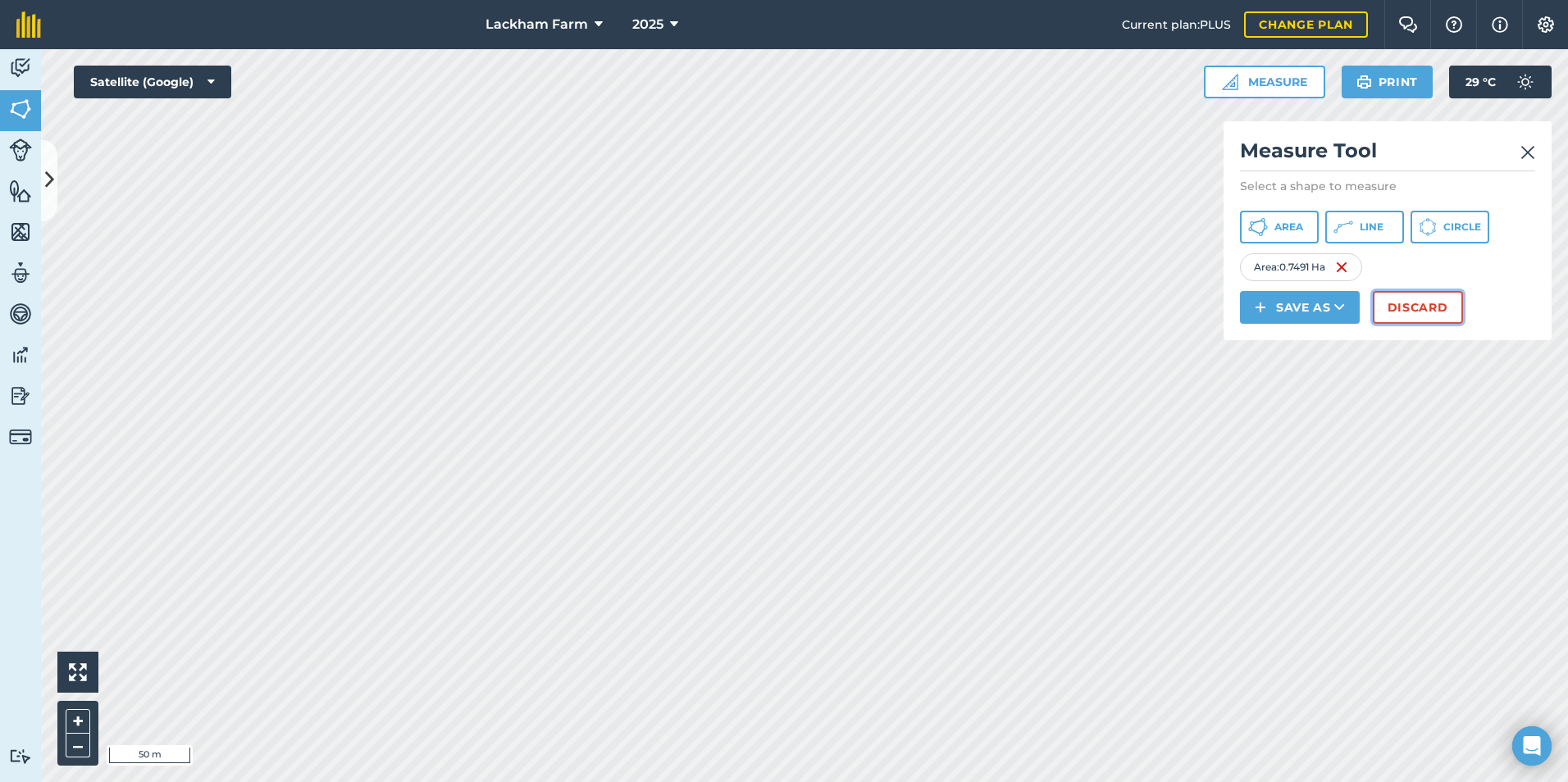 click on "Discard" at bounding box center (1418, 307) 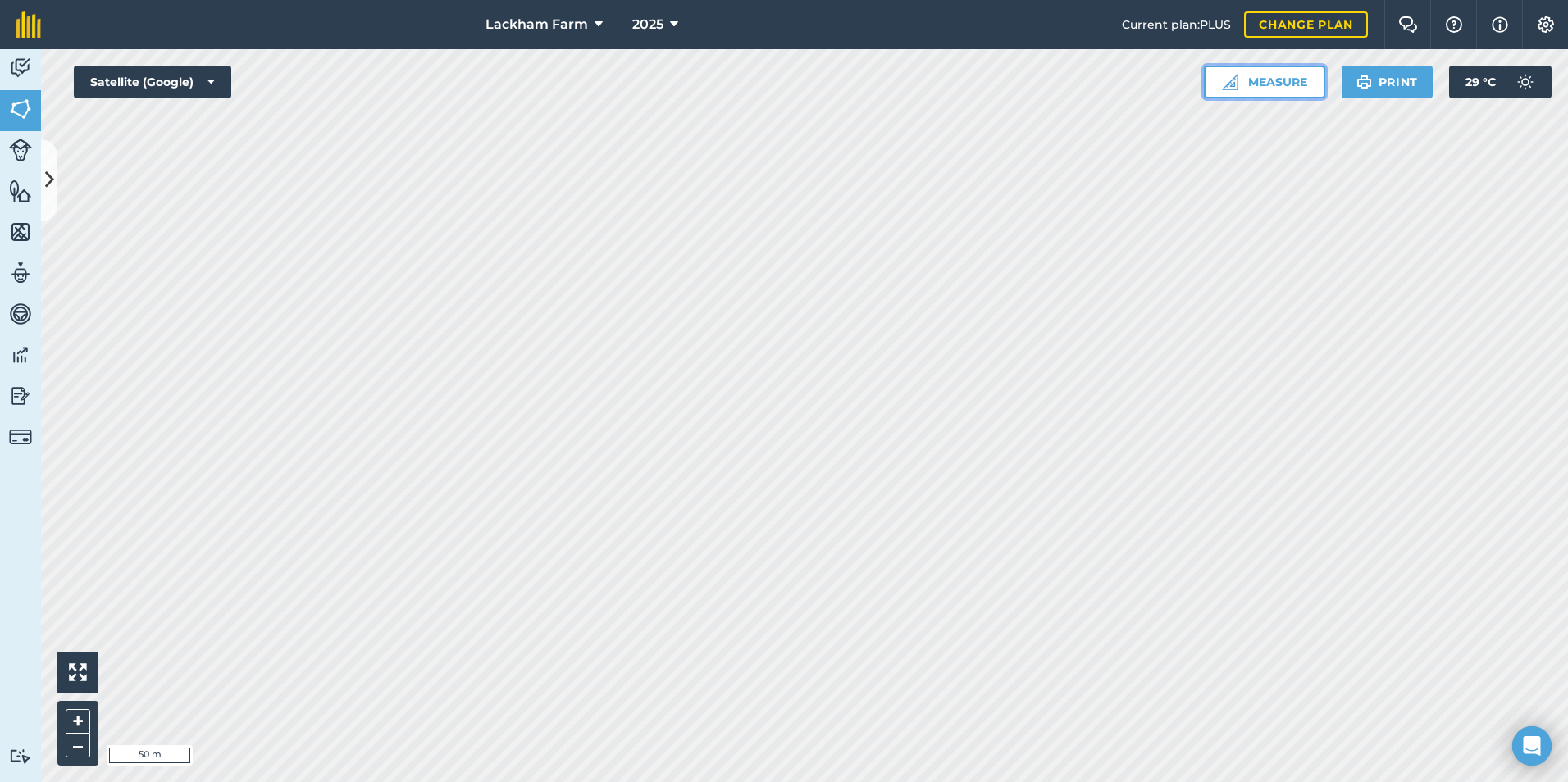 click on "Measure" at bounding box center [1265, 82] 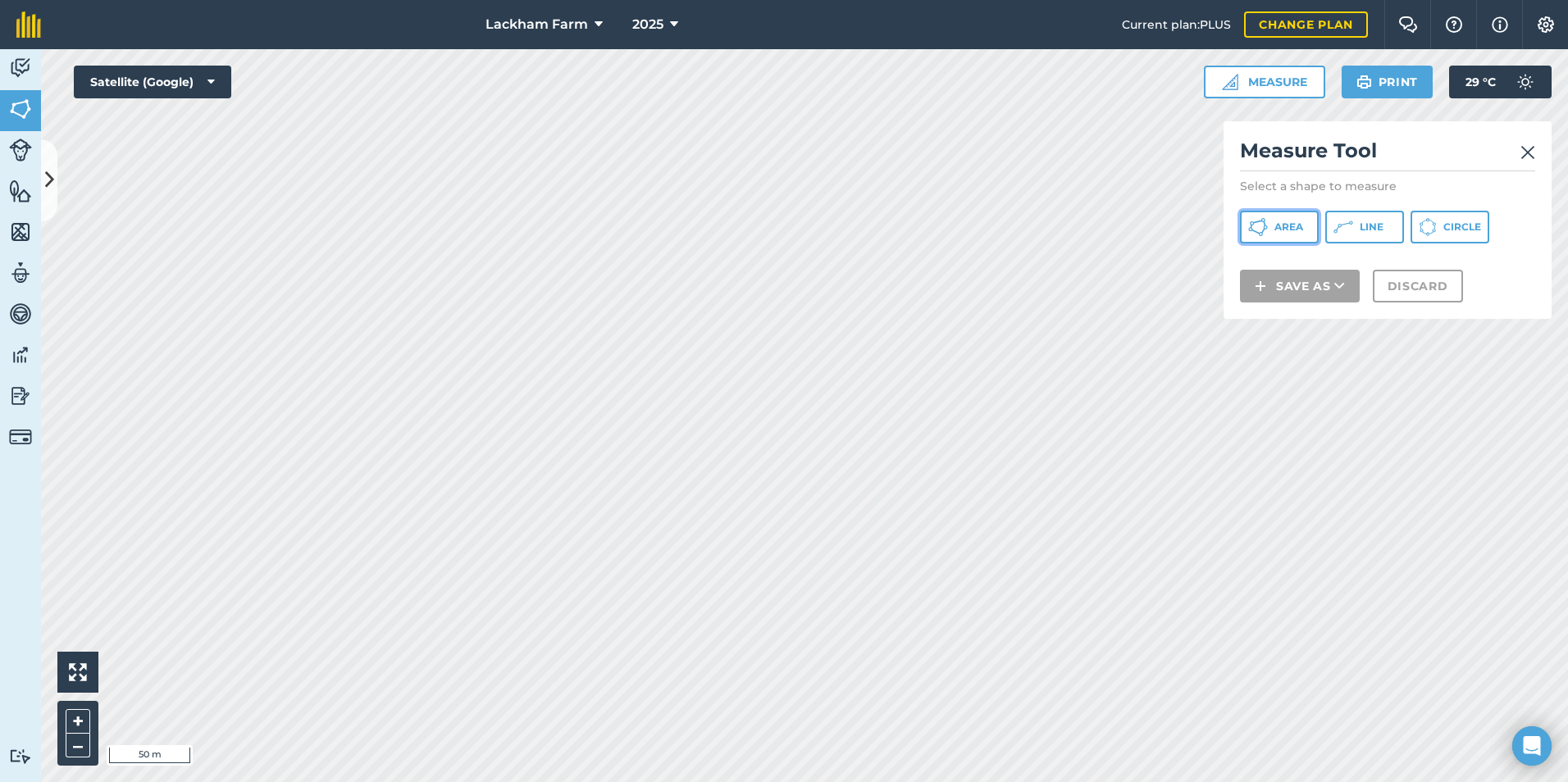 click on "Area" at bounding box center (1288, 227) 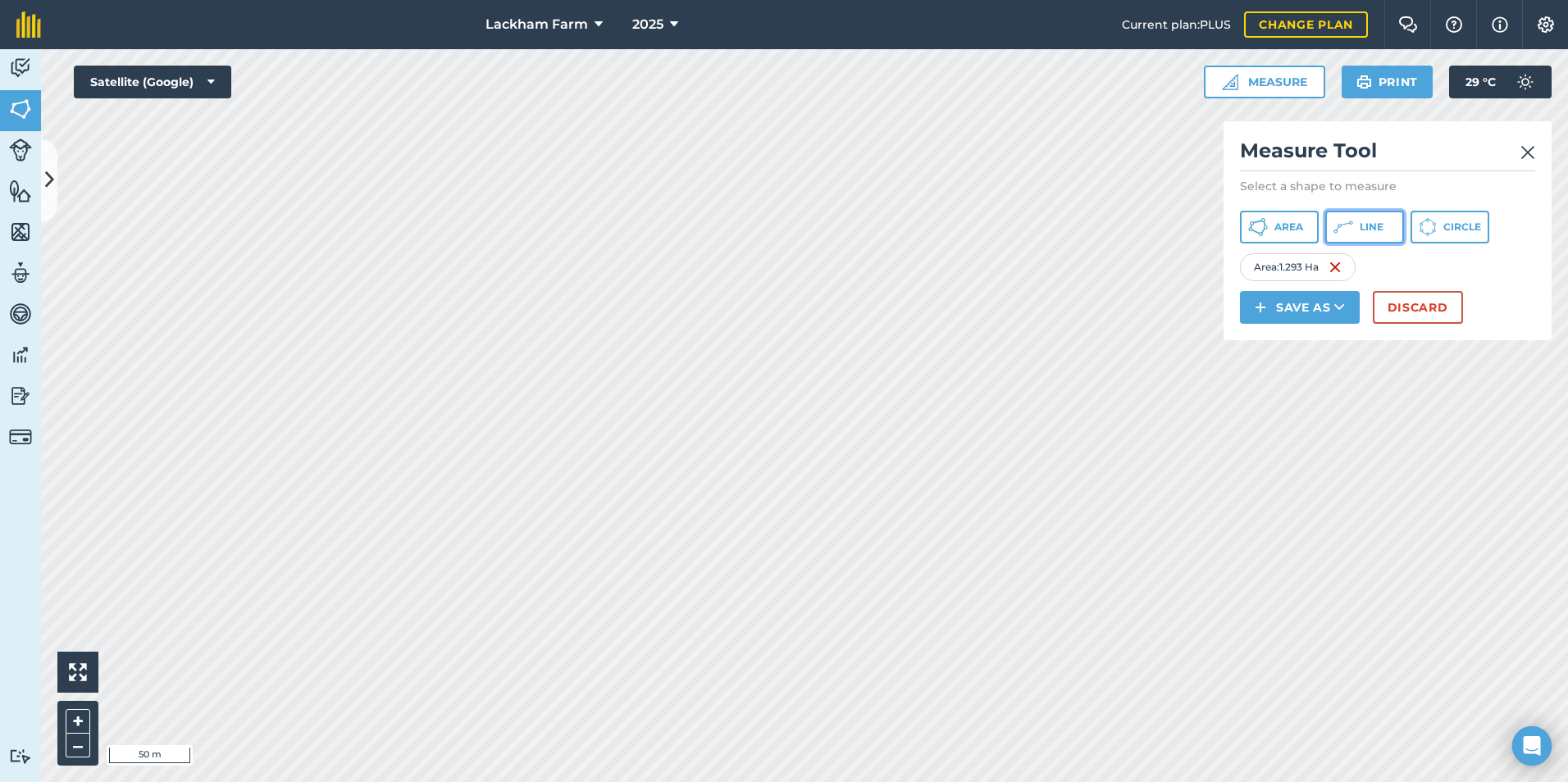 click on "Line" at bounding box center (1371, 227) 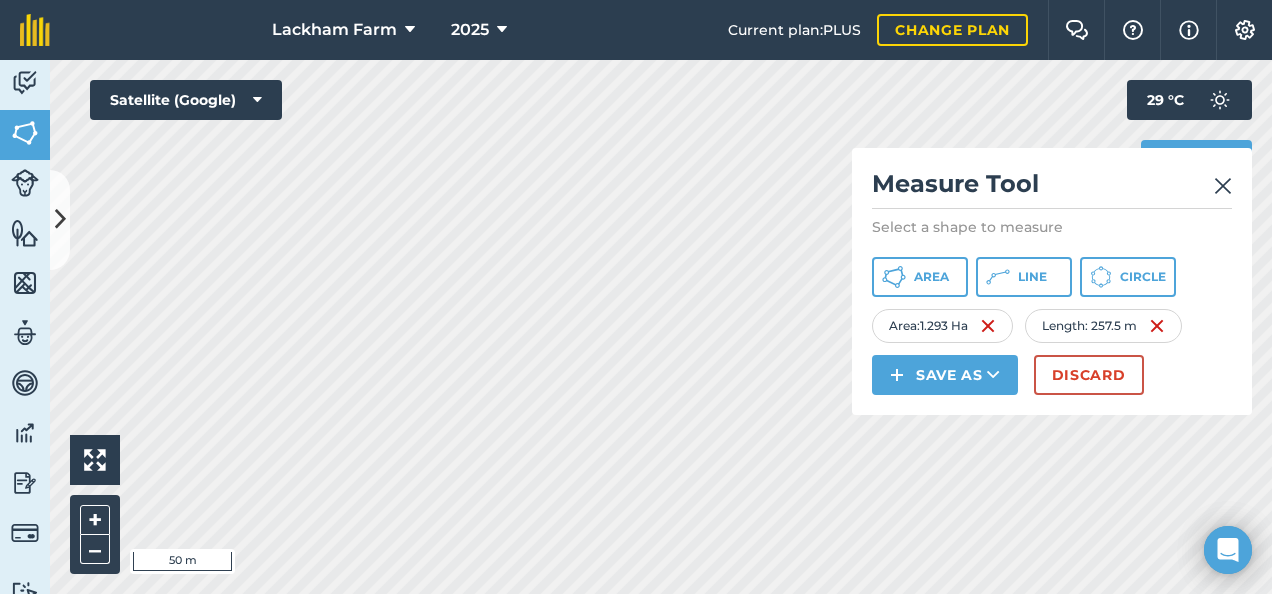 click at bounding box center [1223, 186] 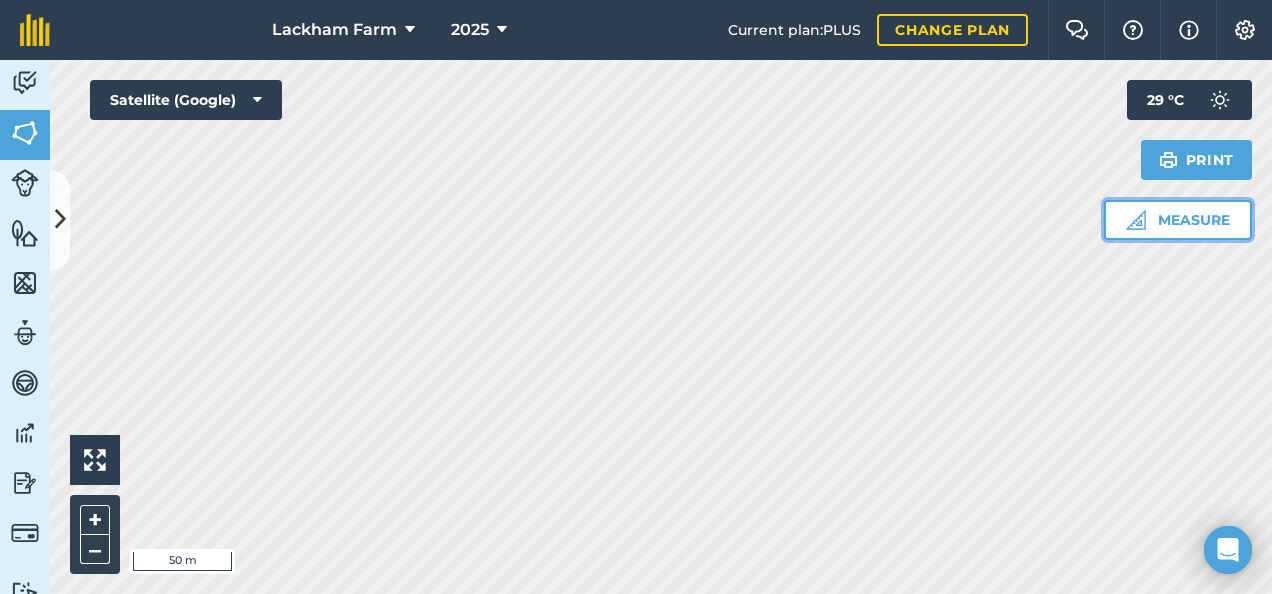 click on "Measure" at bounding box center [1178, 220] 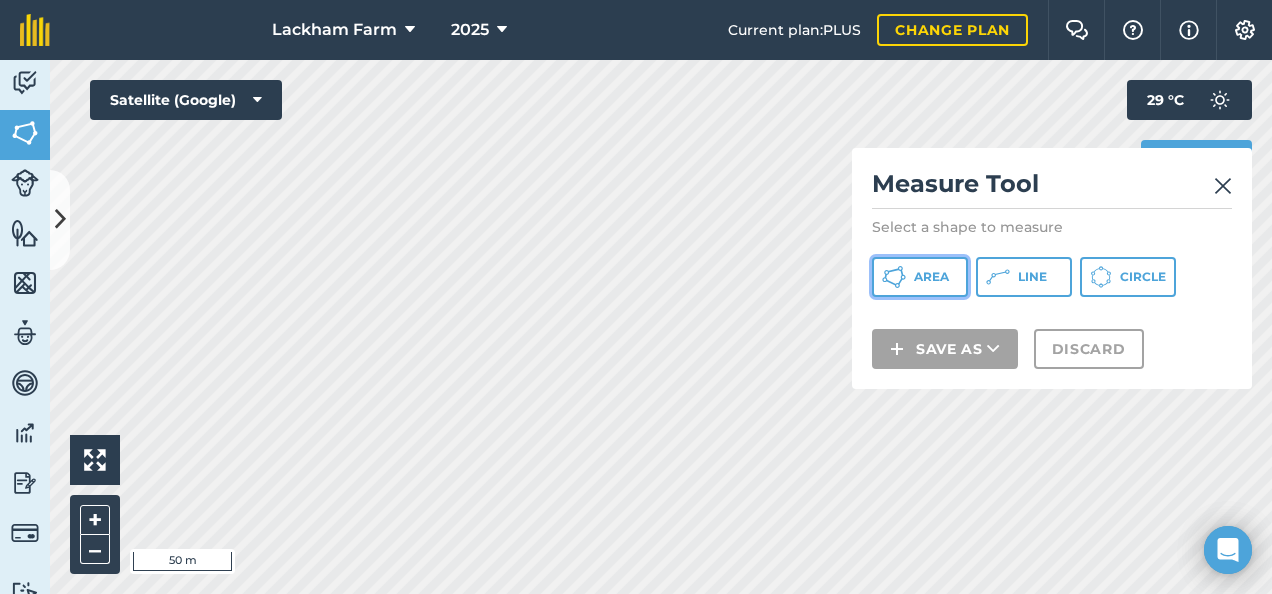 click on "Area" at bounding box center (931, 277) 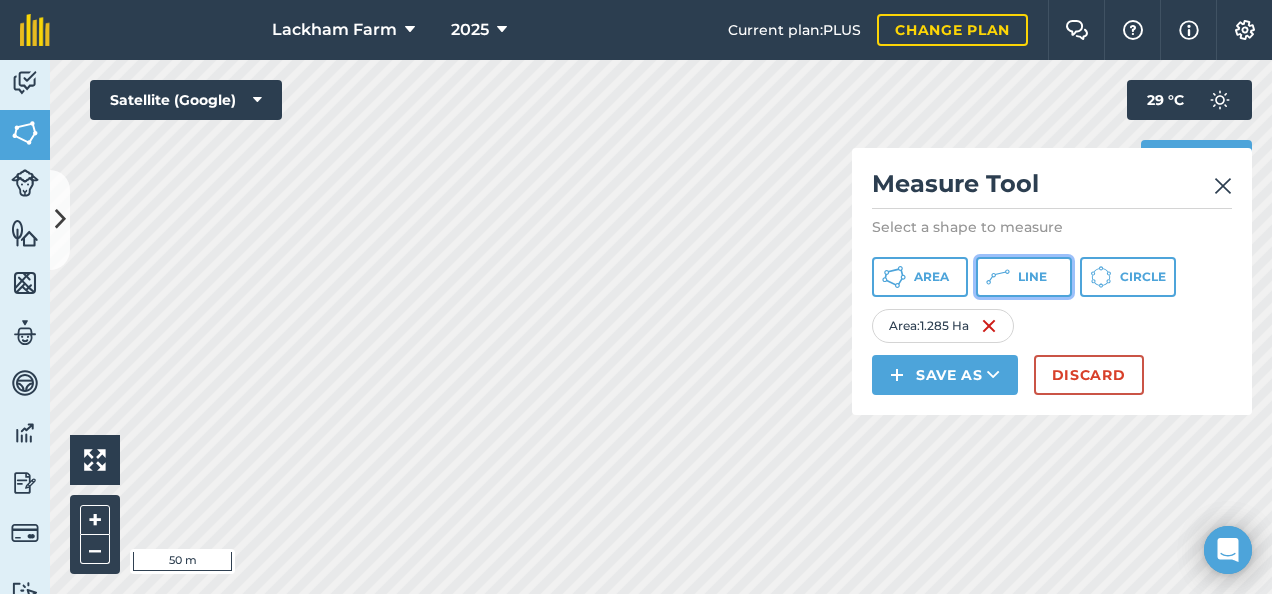 click on "Line" at bounding box center [1024, 277] 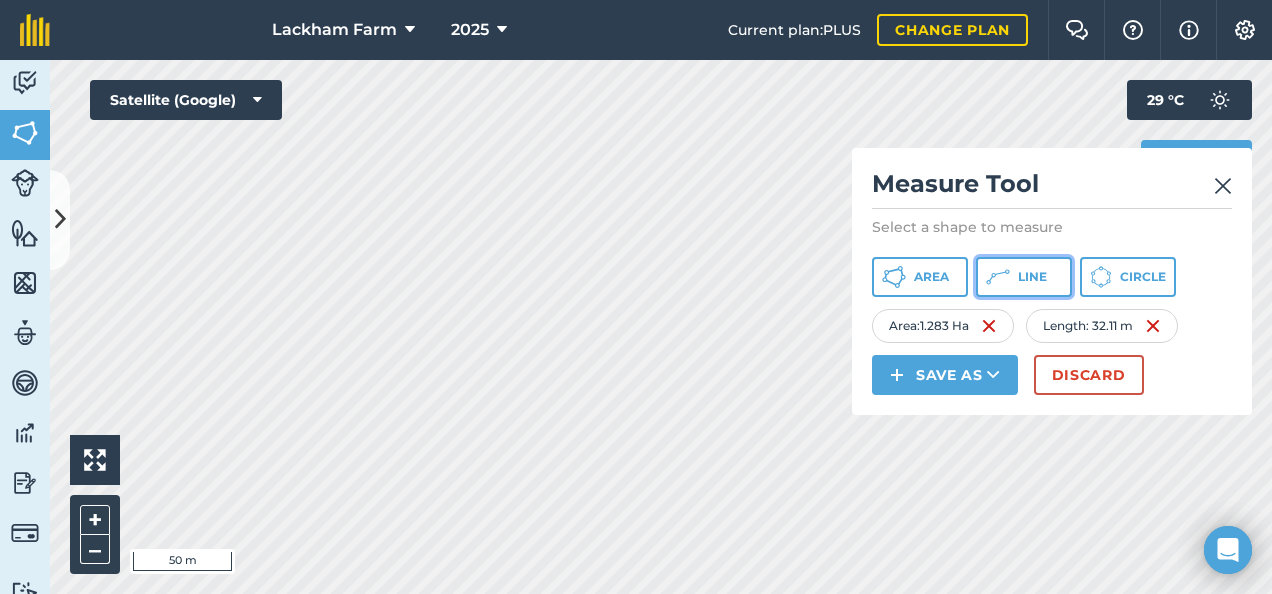 click on "Line" at bounding box center [1024, 277] 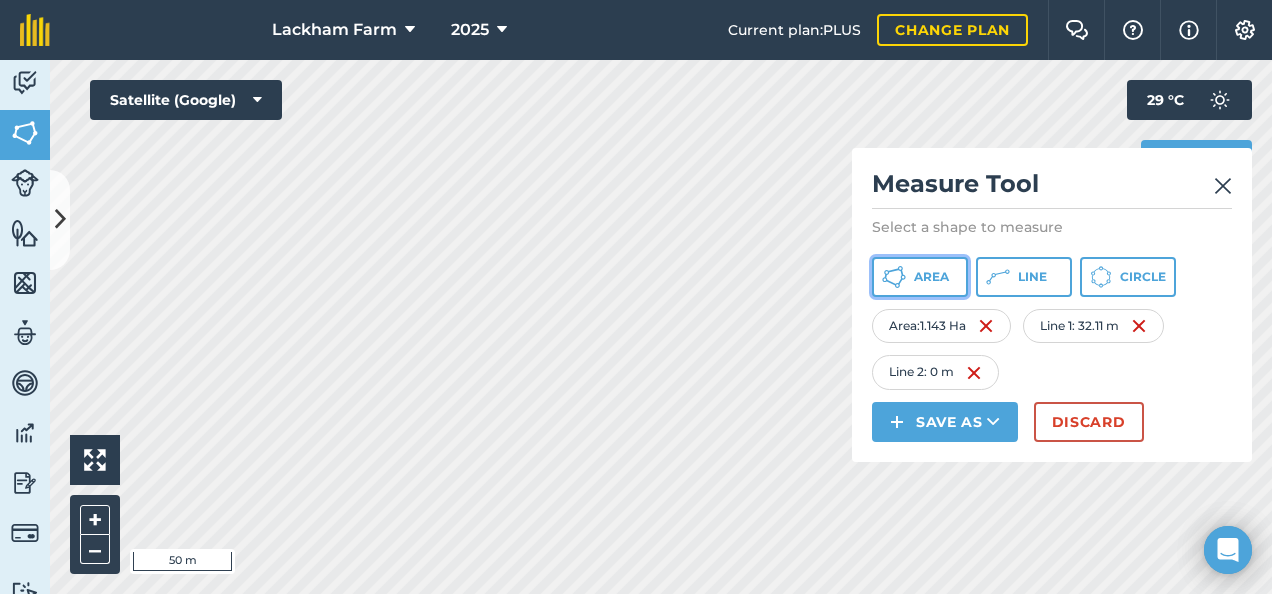 click on "Area" at bounding box center [931, 277] 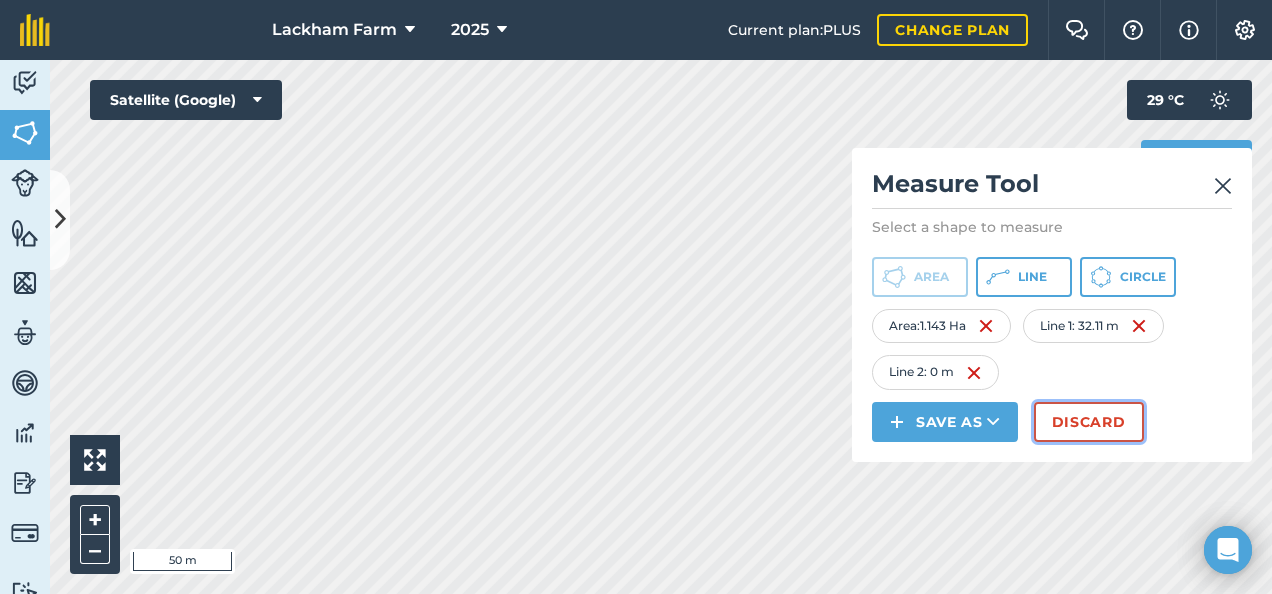 click on "Discard" at bounding box center (1089, 422) 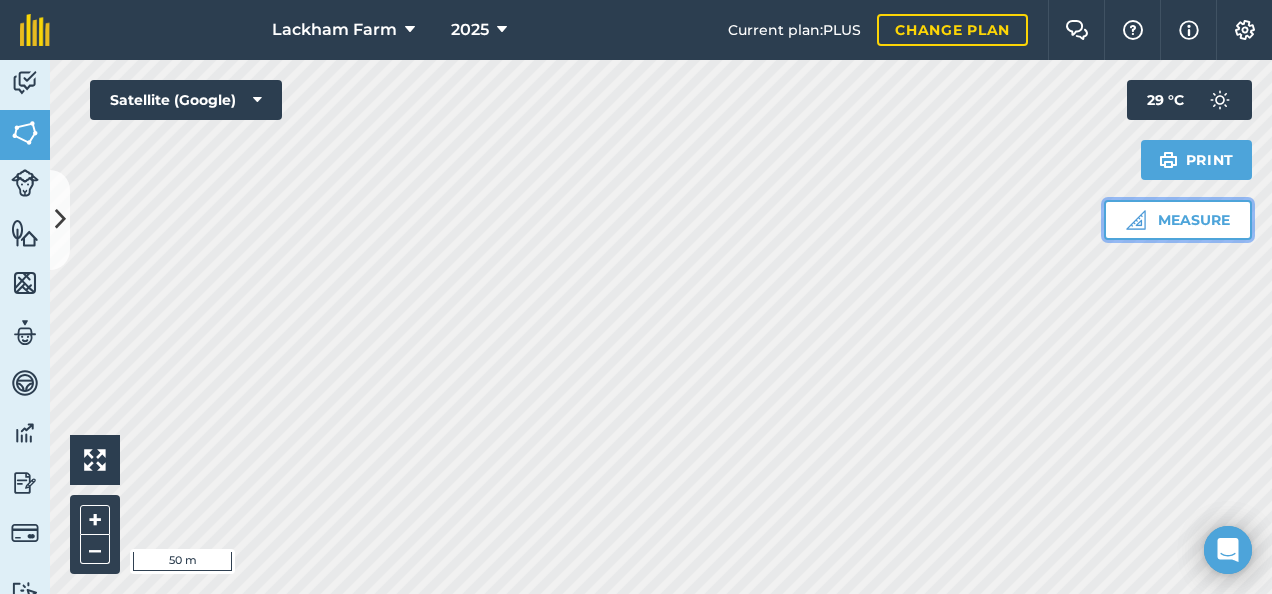click on "Measure" at bounding box center [1178, 220] 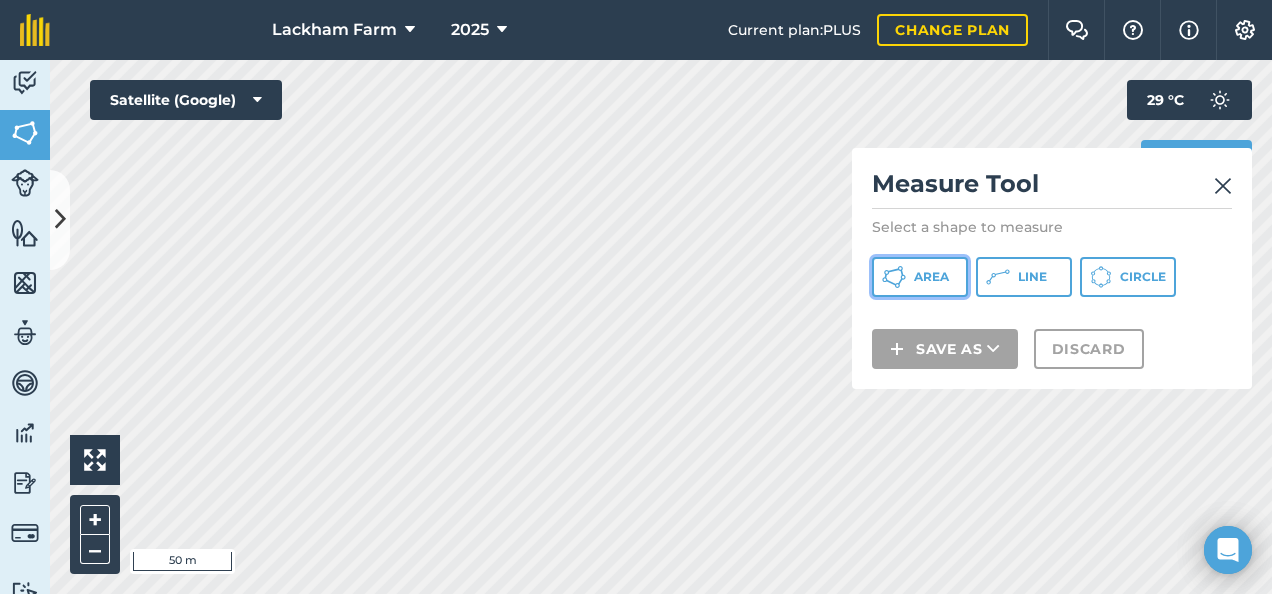 click on "Area" at bounding box center [931, 277] 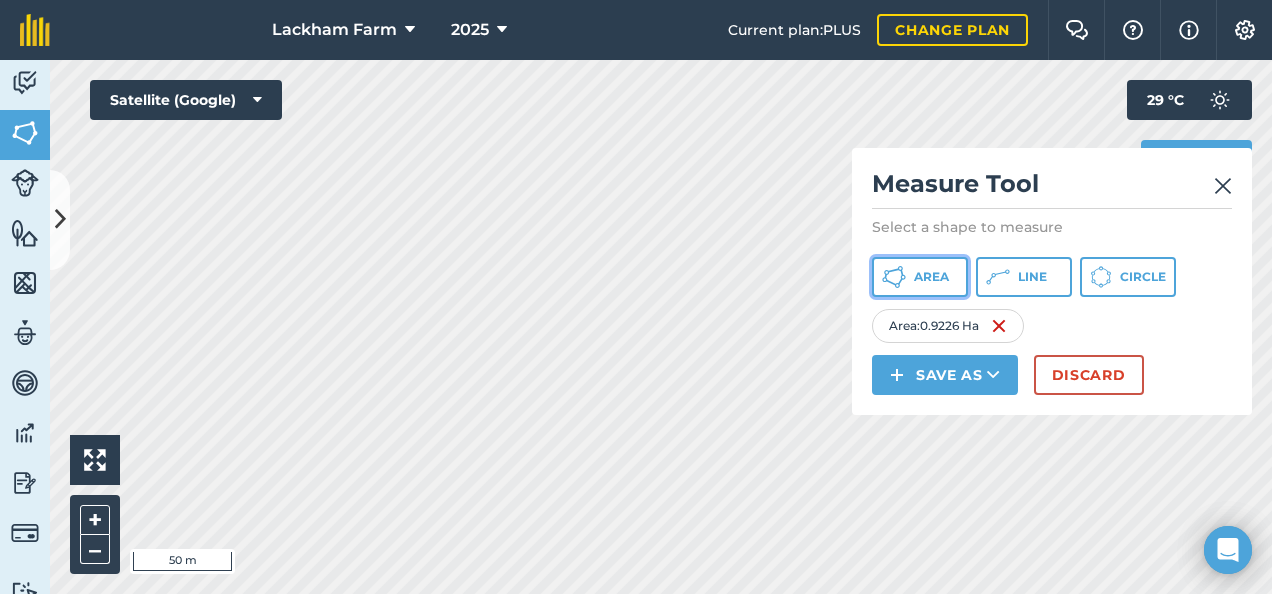 click on "Area" at bounding box center (931, 277) 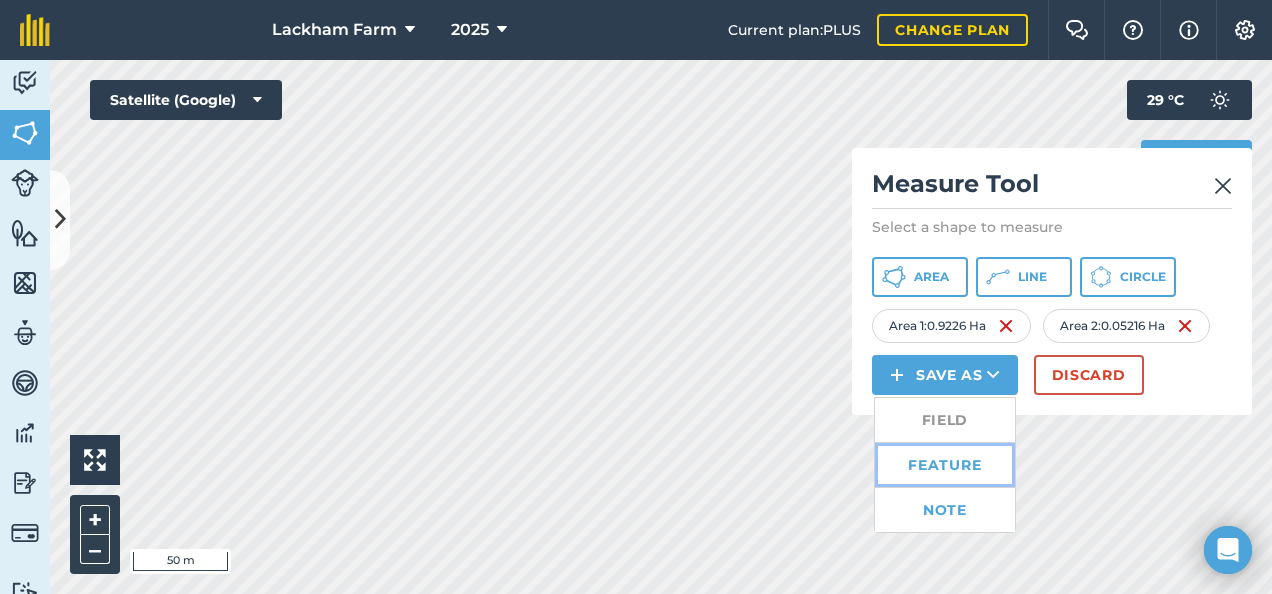 click on "Feature" at bounding box center (945, 465) 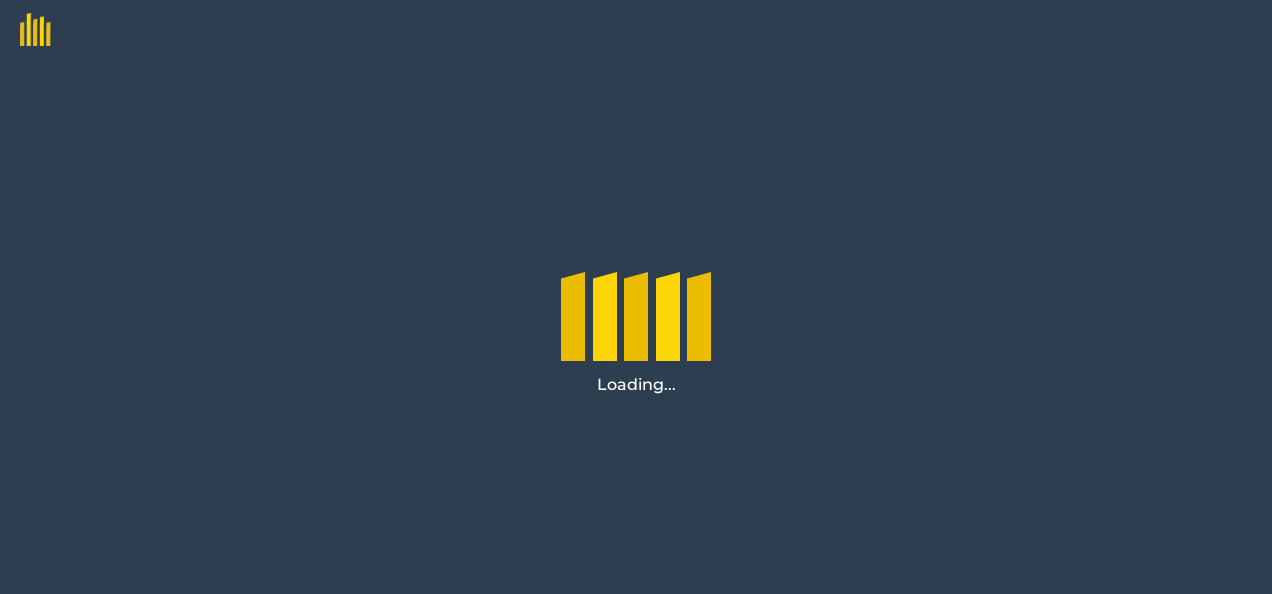 scroll, scrollTop: 0, scrollLeft: 0, axis: both 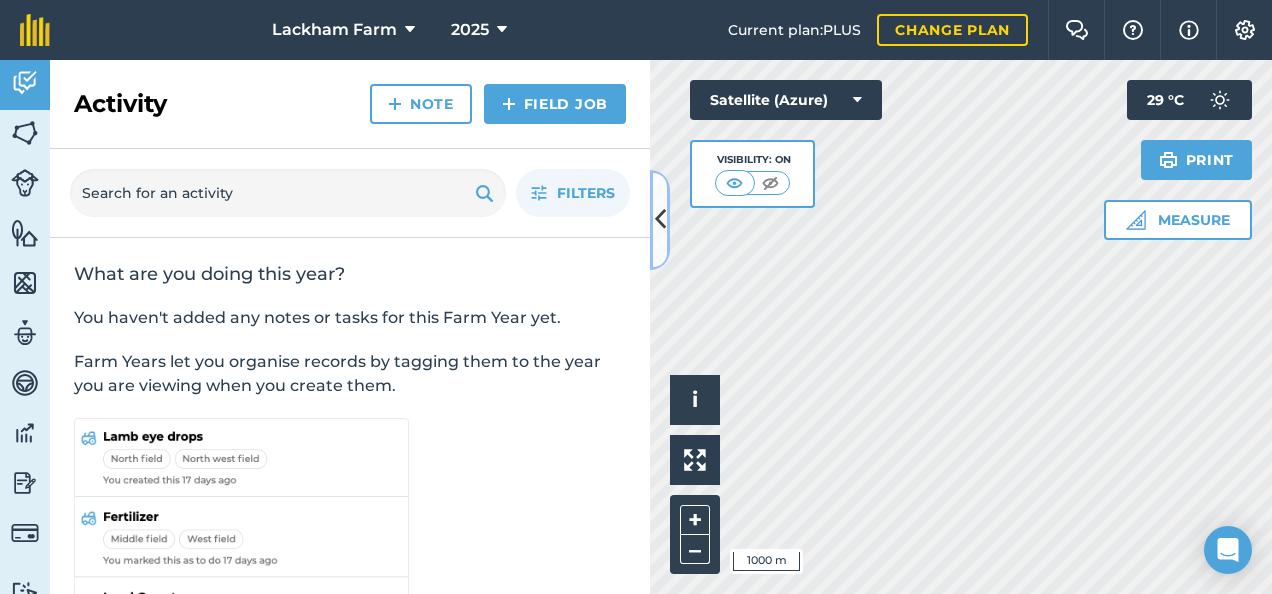click at bounding box center [660, 219] 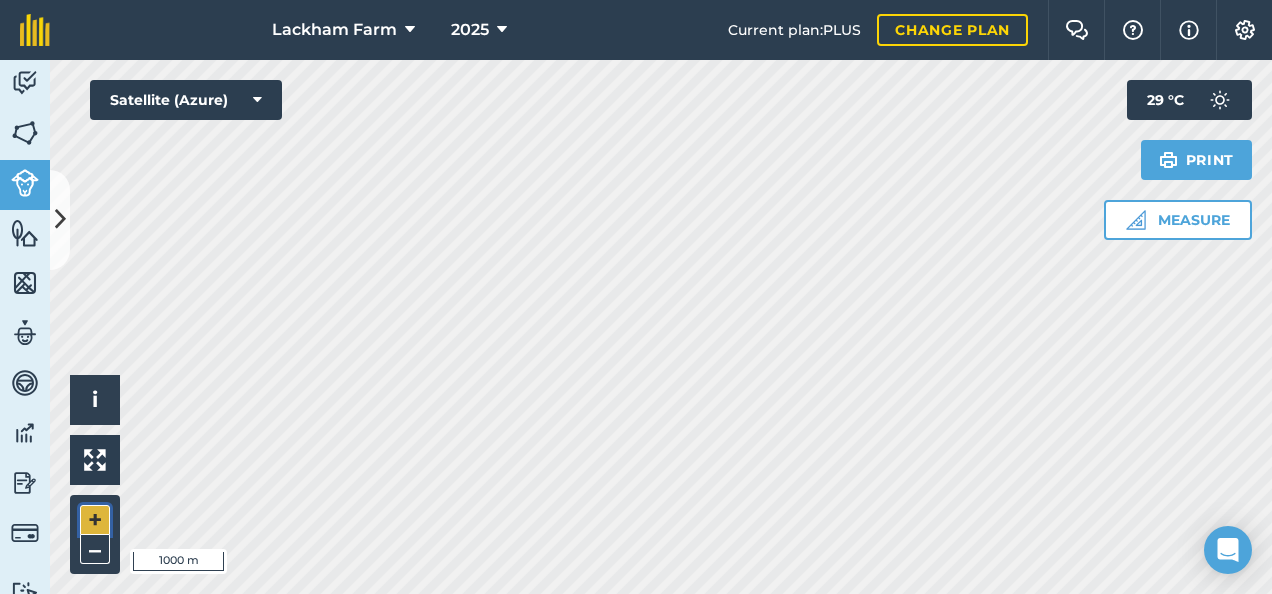 click on "+" at bounding box center (95, 520) 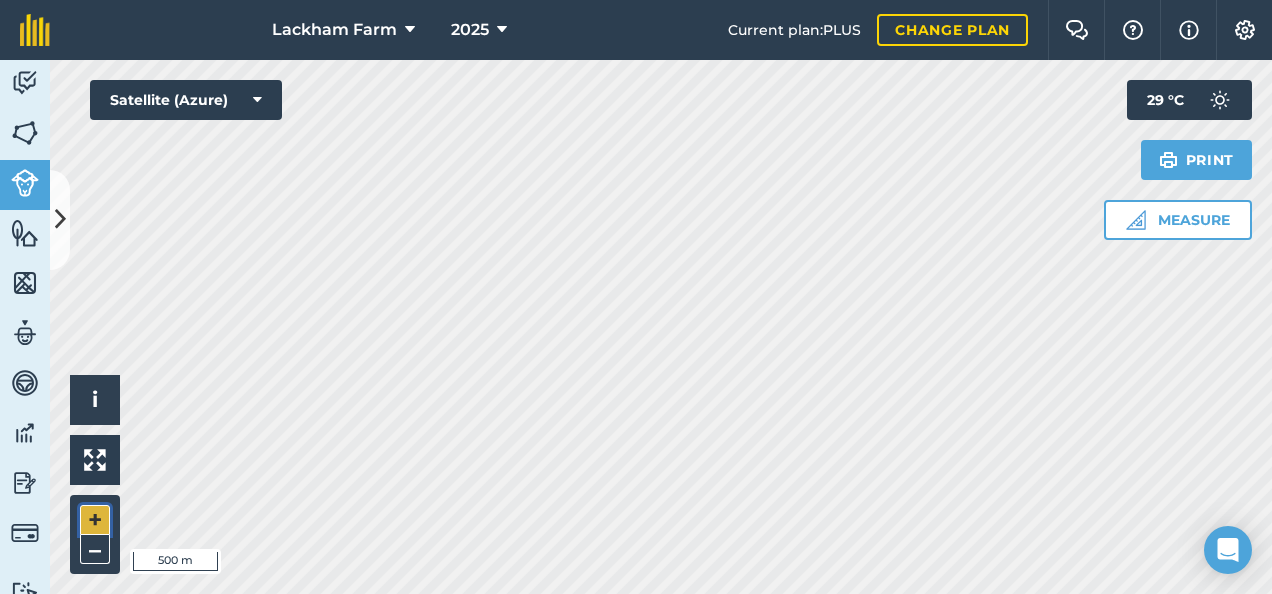 click on "+" at bounding box center (95, 520) 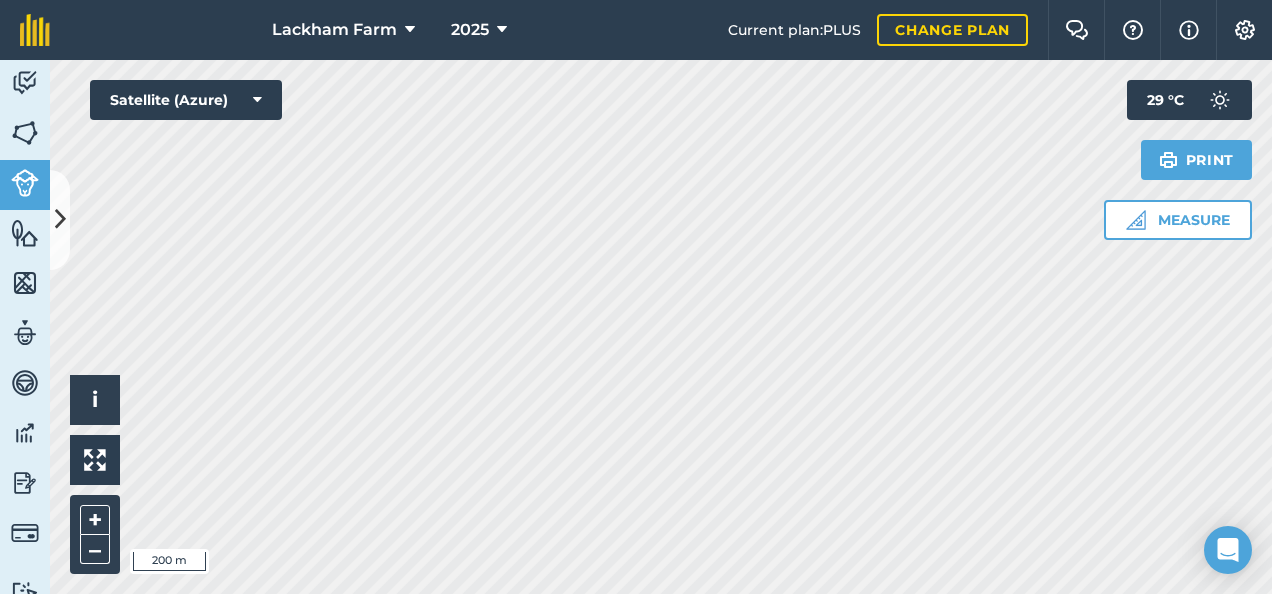 click on "Lackham Farm 2025 Current plan :  PLUS   Change plan Farm Chat Help Info Settings Lackham Farm  -  2025 Reproduced with the permission of  Microsoft Printed on  10/07/2025 Field usages No usage set AB4 - Herbal ley AB8 plot GRASS GRASS GRASS Lucern Maize Maize Pumpkins Stubble turnips Feature types New Classrooms New cow cubicles Tractor lean too Activity Fields Livestock Features Maps Team Vehicles Data Reporting Billing Tutorials Tutorials   Back   More   Lackham LAC ewes pink EDIT Number of animals 43 Add / Remove Current location Pitters LHS drive Move Move date 10/10/24 - 9 months   Add Note Split herd Merge Herds History Print history 10th October 2024 43 moved to Pitters LHS drive   Created by   James P 10th October 2024 43 removed from Bowood Bank 0 days grazing Created by   James P 10th October 2024 Herd count -45 animals Created by   James P 10th October 2024 Lackham LAC ewes pink, LAC ewes were merged 10th October 2024 88 moved to Bowood Bank   Created by   James P 10th October 2024" at bounding box center [636, 297] 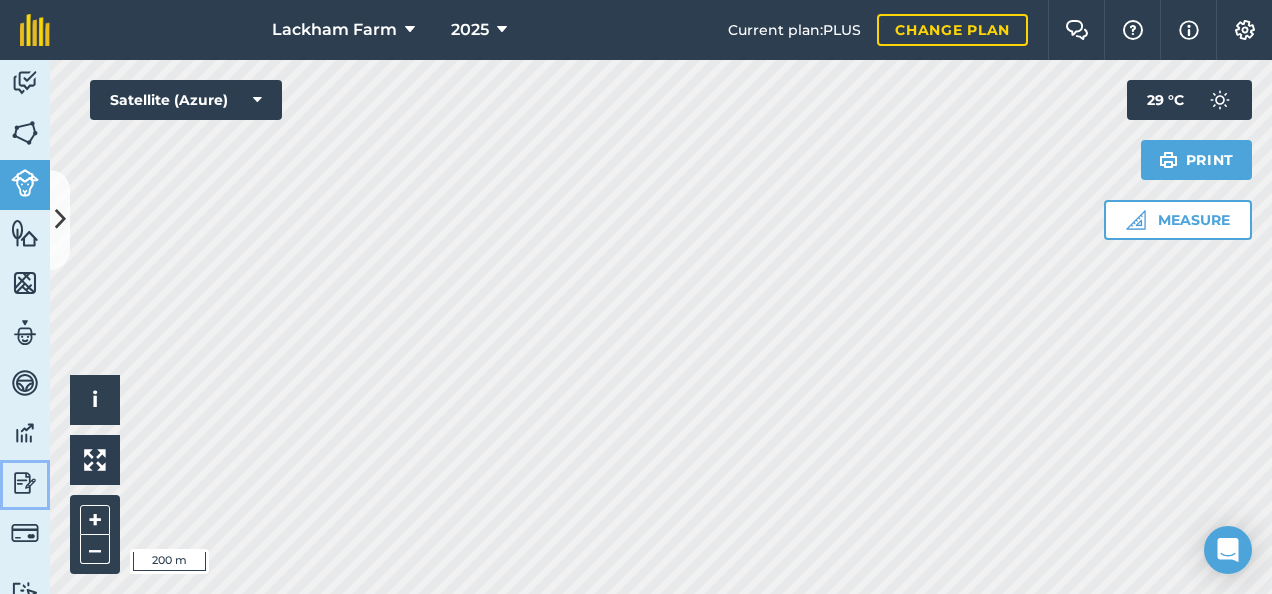 click on "Lackham Farm 2025 Current plan :  PLUS   Change plan Farm Chat Help Info Settings Lackham Farm  -  2025 Reproduced with the permission of  Microsoft Printed on  10/07/2025 Field usages No usage set AB4 - Herbal ley AB8 plot GRASS GRASS GRASS Lucern Maize Maize Pumpkins Stubble turnips Feature types New Classrooms New cow cubicles Tractor lean too Activity Fields Livestock Features Maps Team Vehicles Data Reporting Billing Tutorials Tutorials   Back   More   Lackham LAC ewes pink EDIT Number of animals 43 Add / Remove Current location Pitters LHS drive Move Move date 10/10/24 - 9 months   Add Note Split herd Merge Herds History Print history 10th October 2024 43 moved to Pitters LHS drive   Created by   James P 10th October 2024 43 removed from Bowood Bank 0 days grazing Created by   James P 10th October 2024 Herd count -45 animals Created by   James P 10th October 2024 Lackham LAC ewes pink, LAC ewes were merged 10th October 2024 88 moved to Bowood Bank   Created by   James P 10th October 2024" at bounding box center [636, 297] 